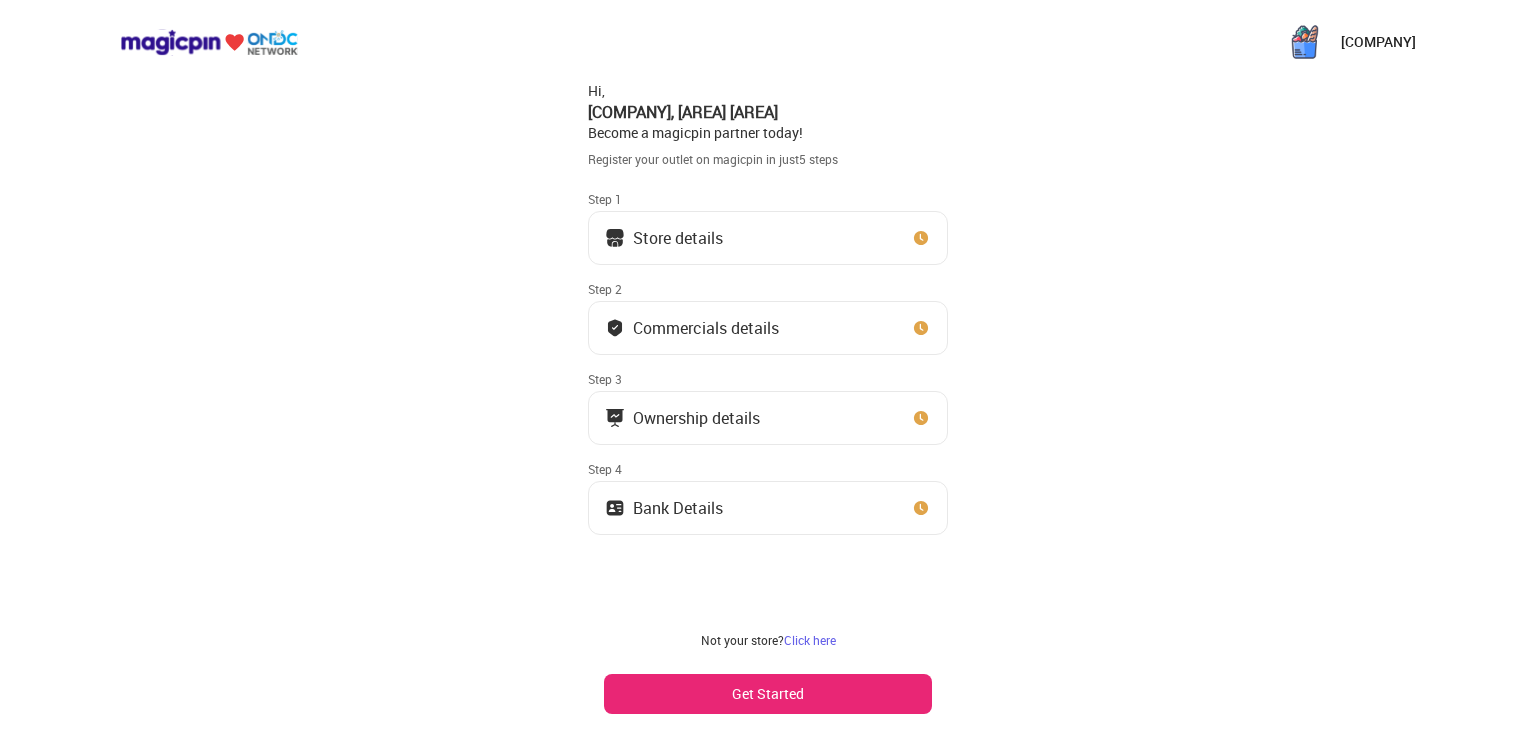 scroll, scrollTop: 6, scrollLeft: 0, axis: vertical 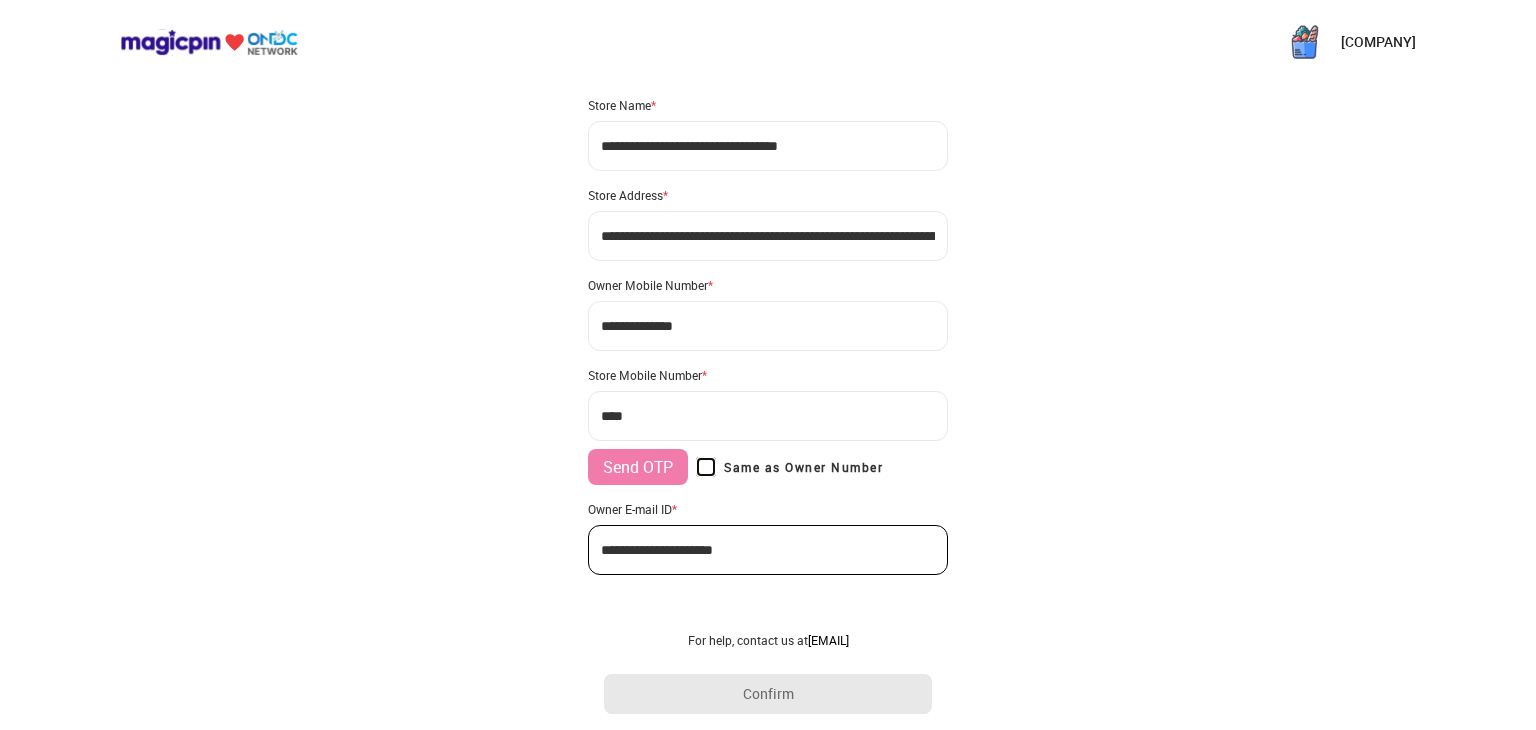 type on "**********" 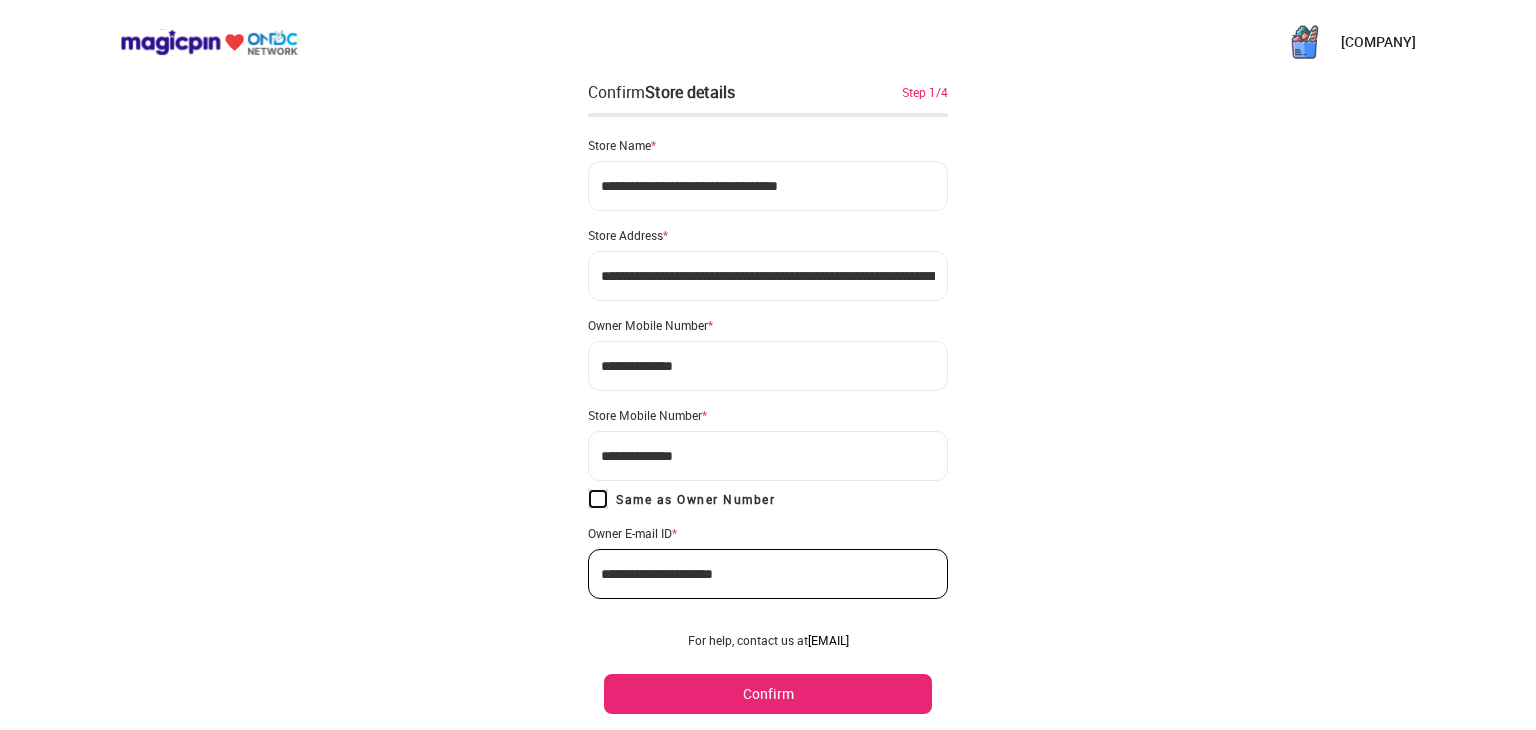 scroll, scrollTop: 47, scrollLeft: 0, axis: vertical 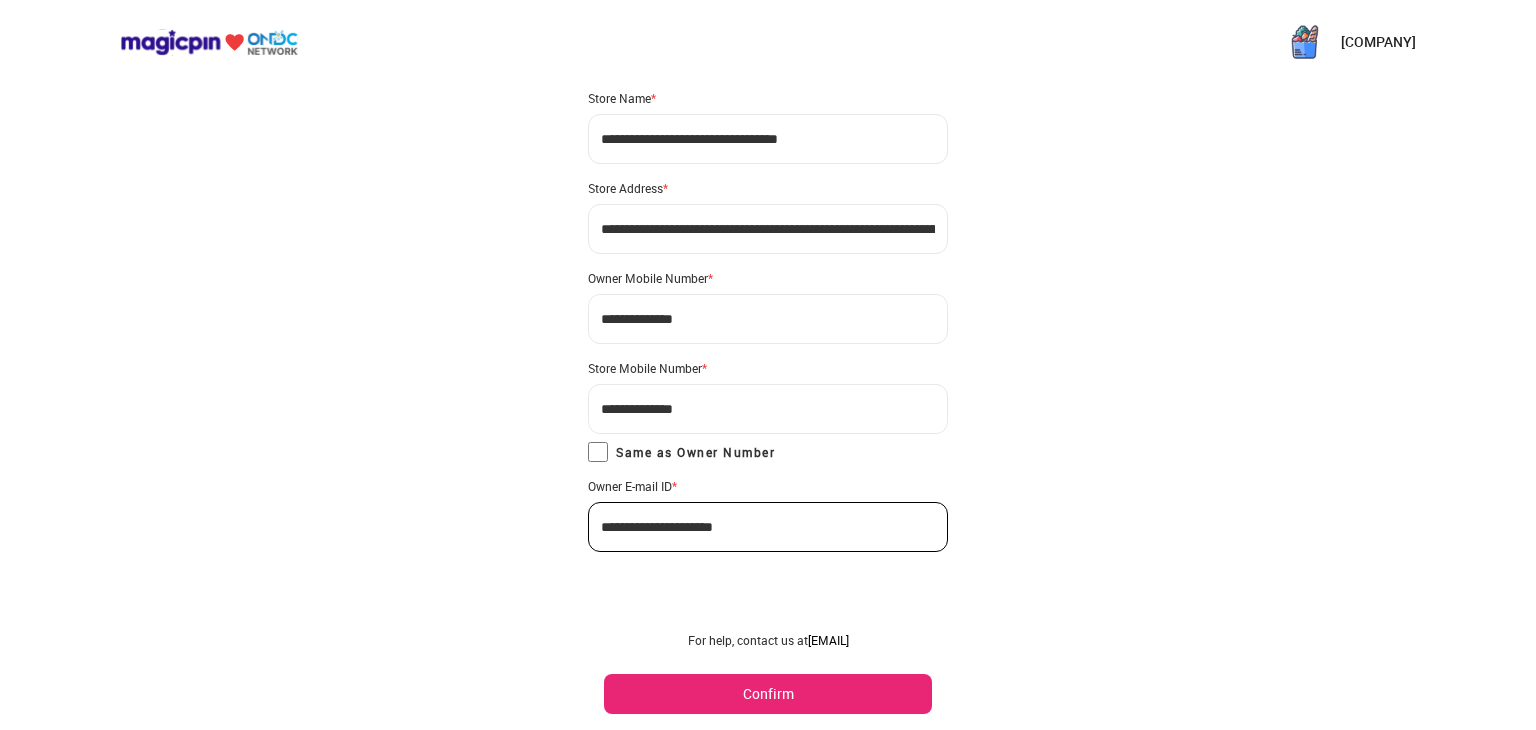 click on "Confirm" at bounding box center (768, 694) 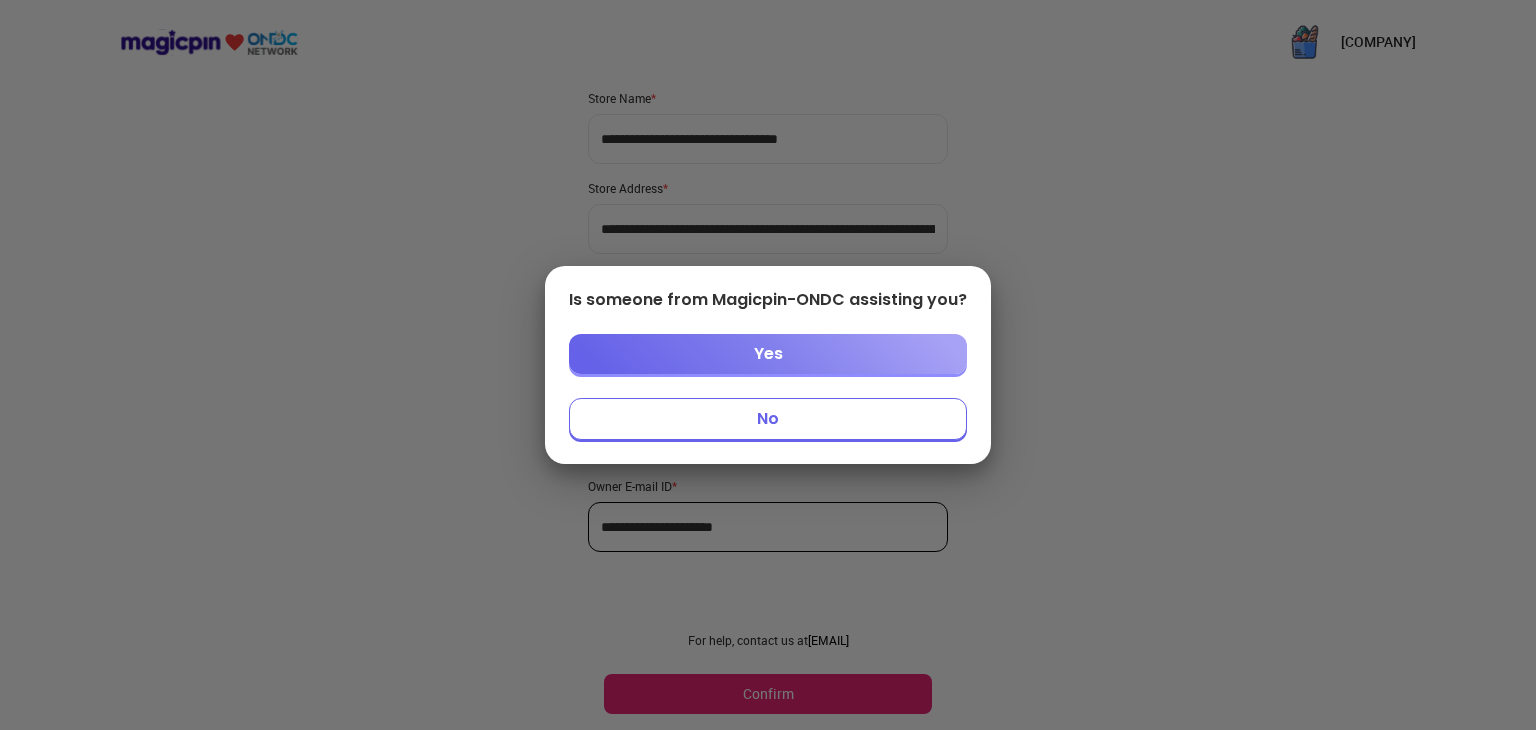 click on "Yes" at bounding box center (768, 354) 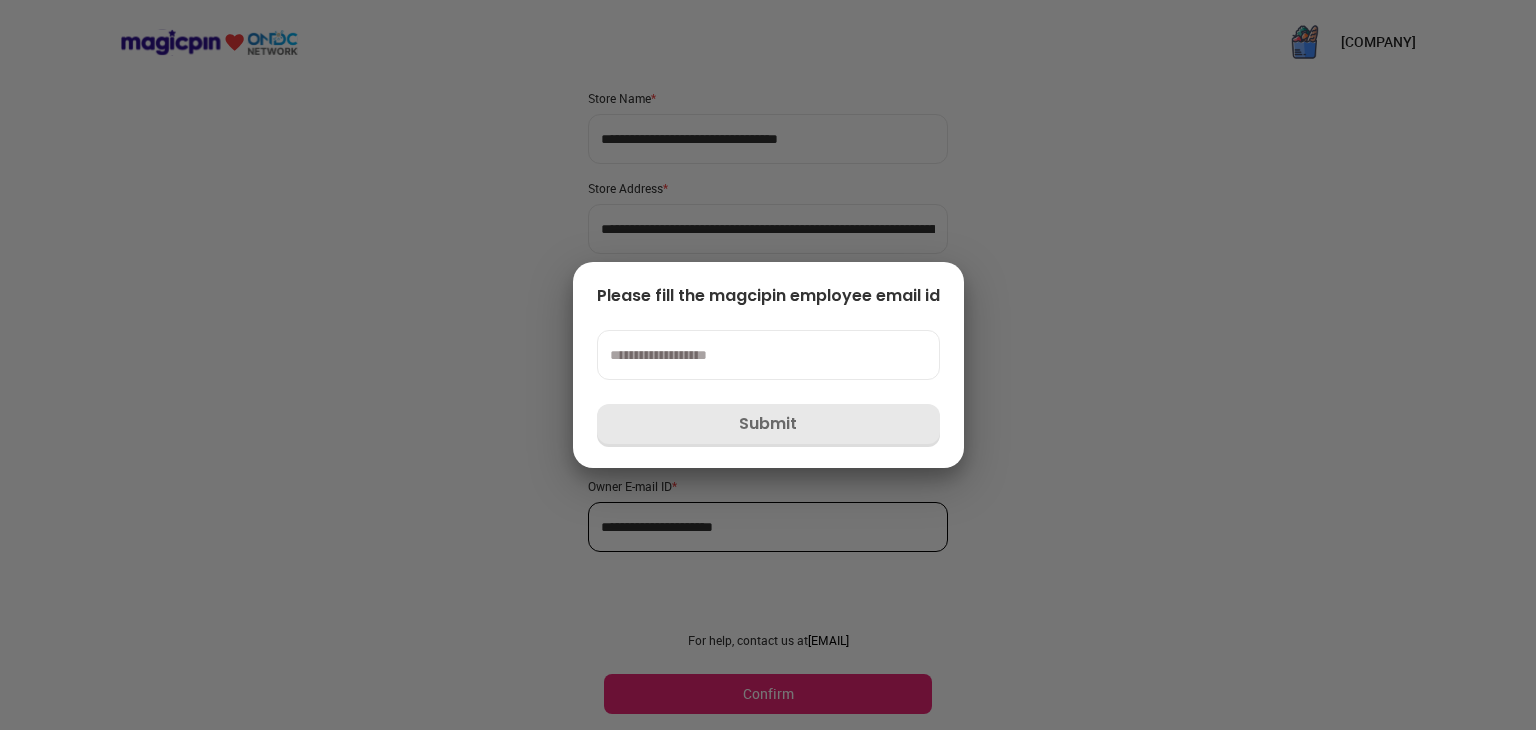 click at bounding box center (768, 355) 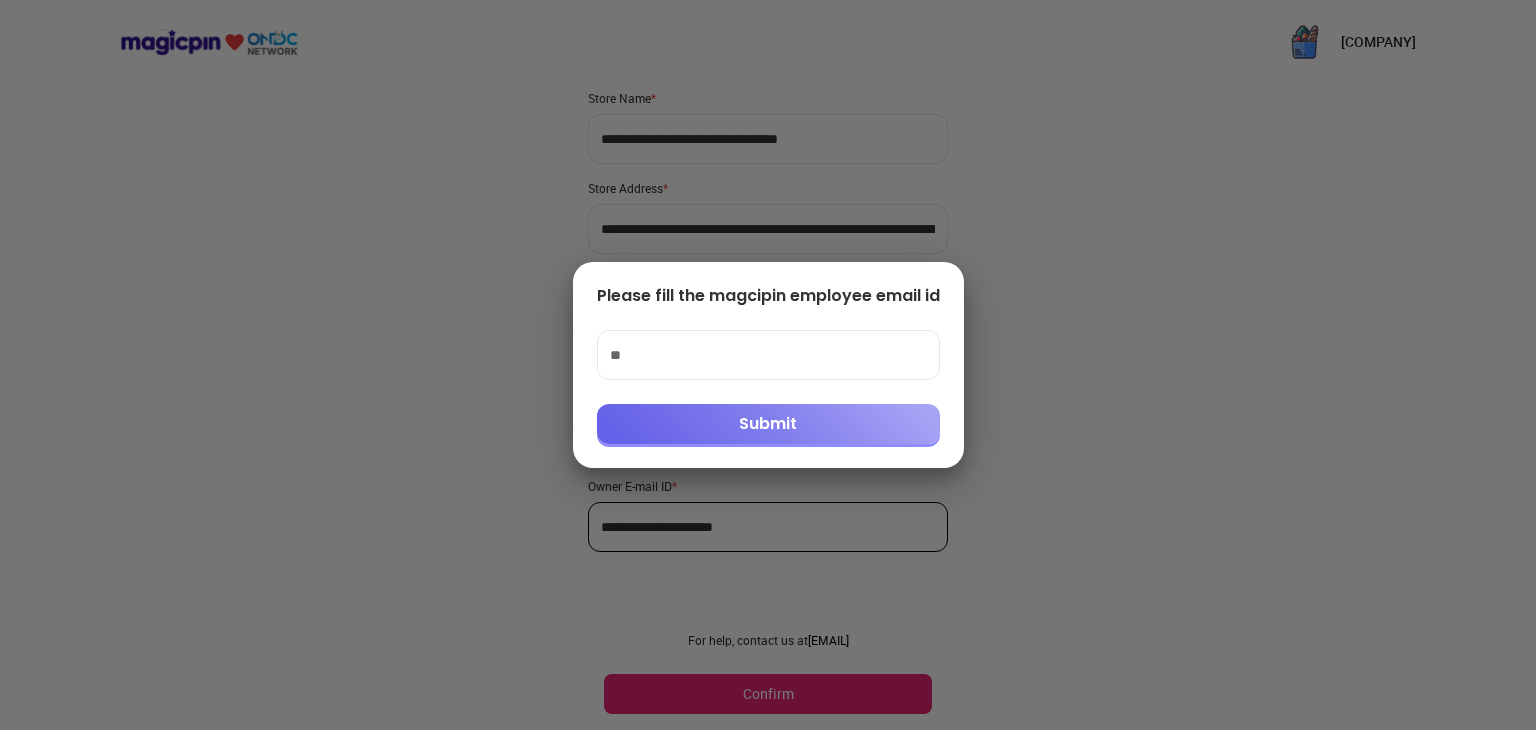 type on "*" 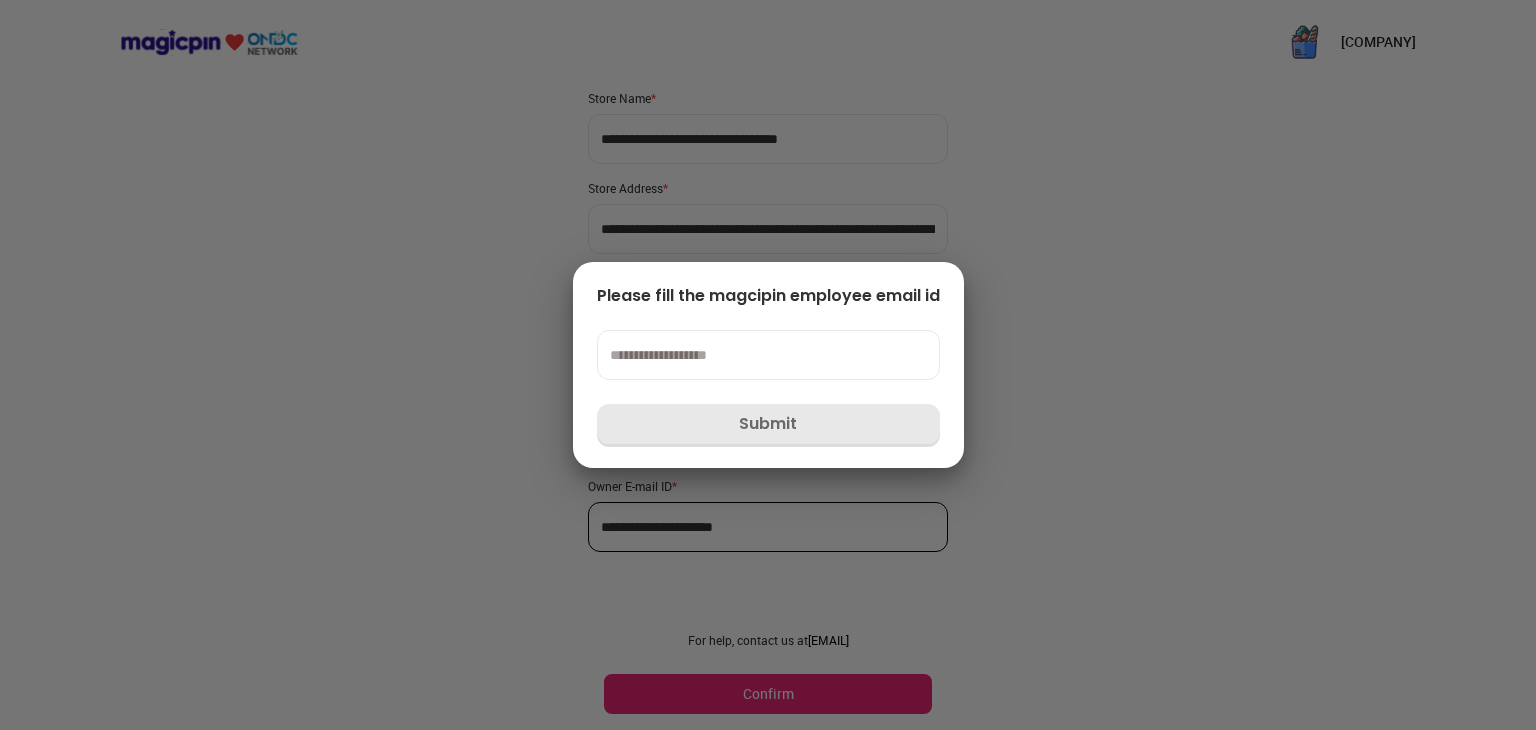 paste on "**********" 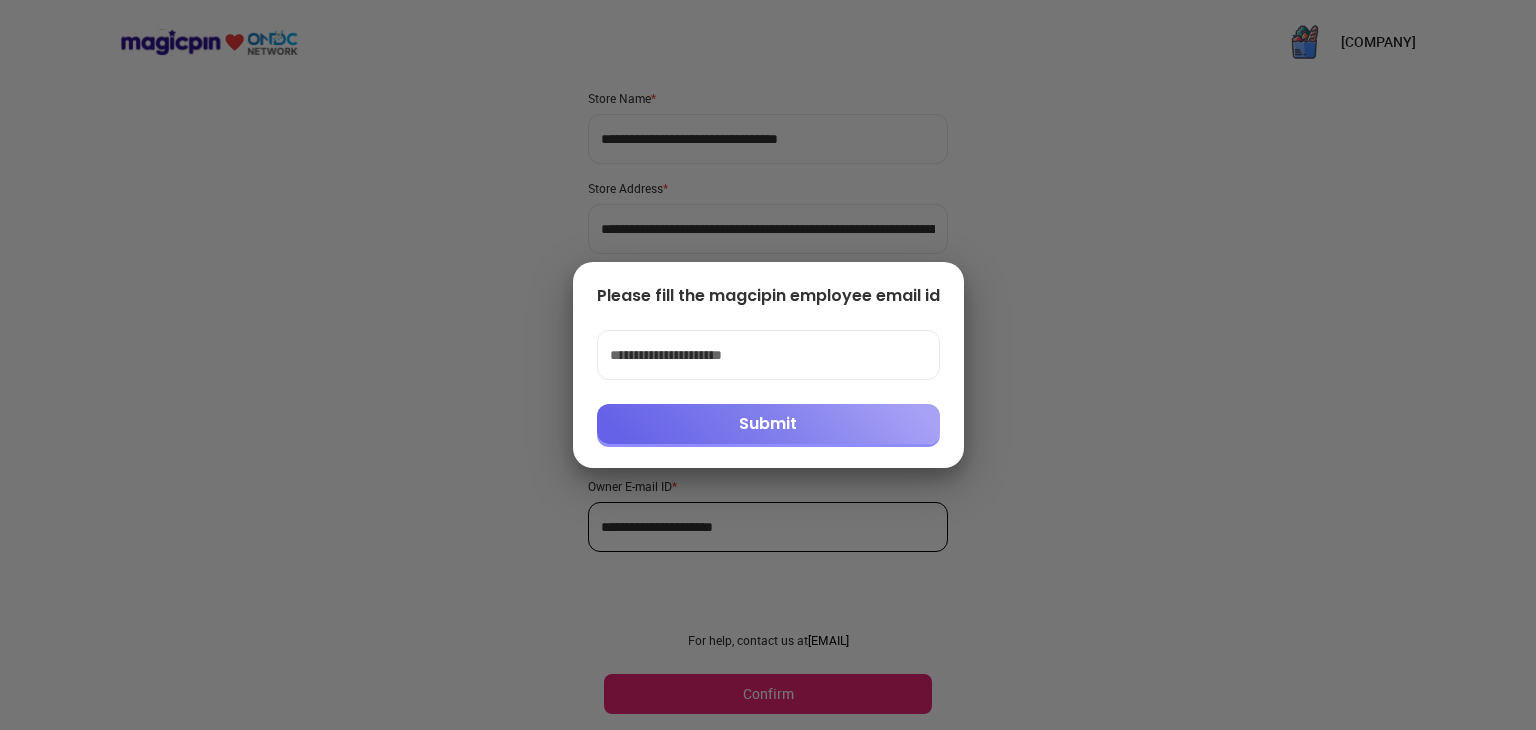 type on "**********" 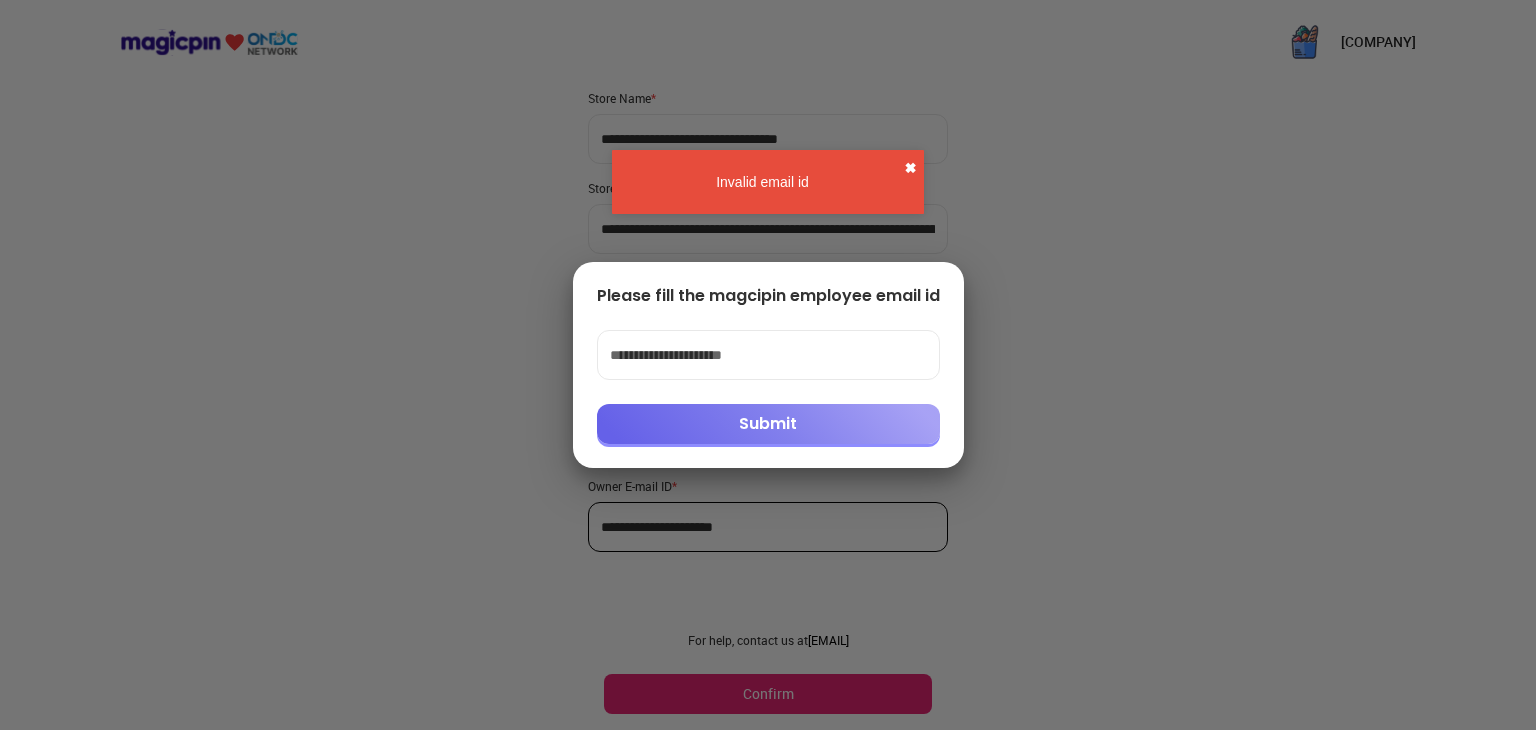 click on "✖" at bounding box center (910, 168) 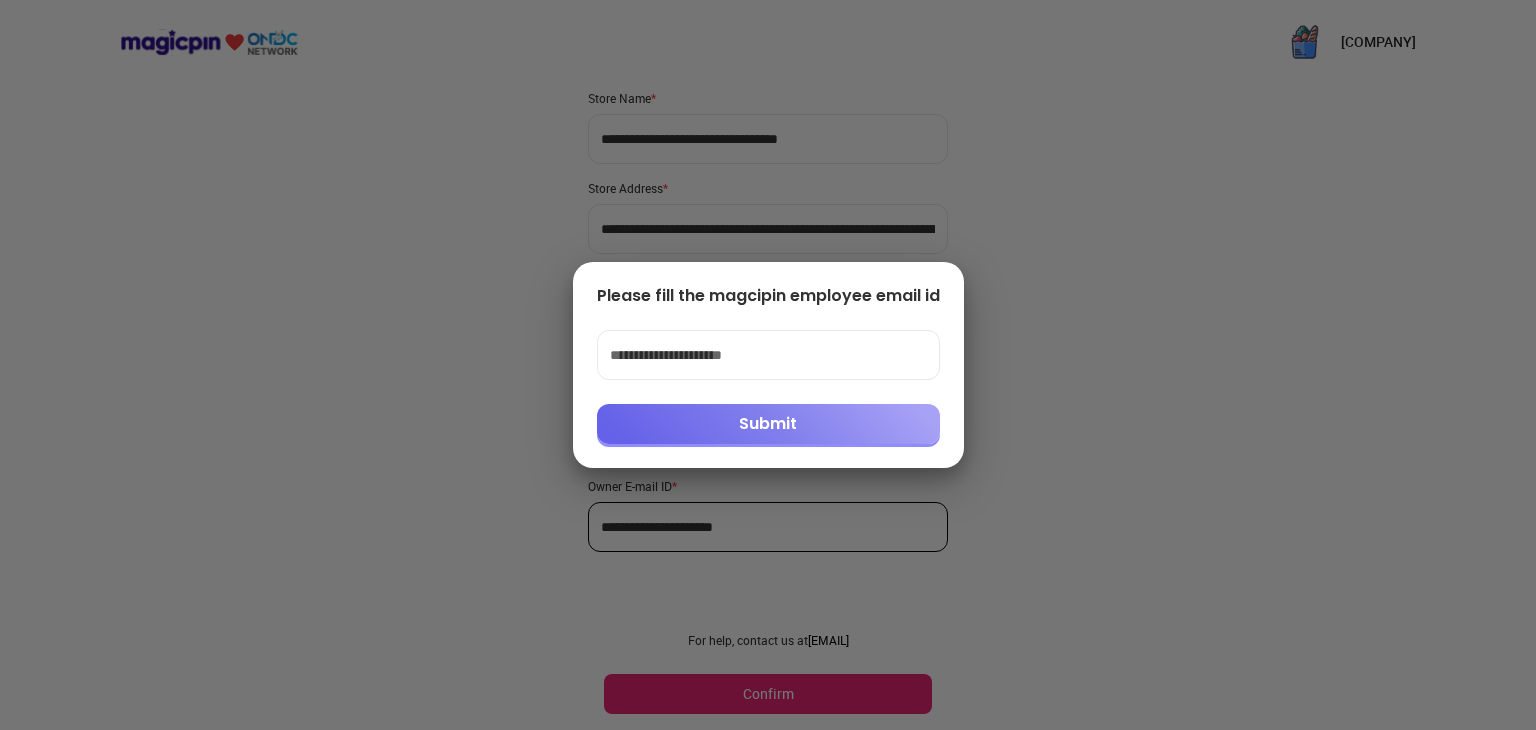 click at bounding box center (768, 365) 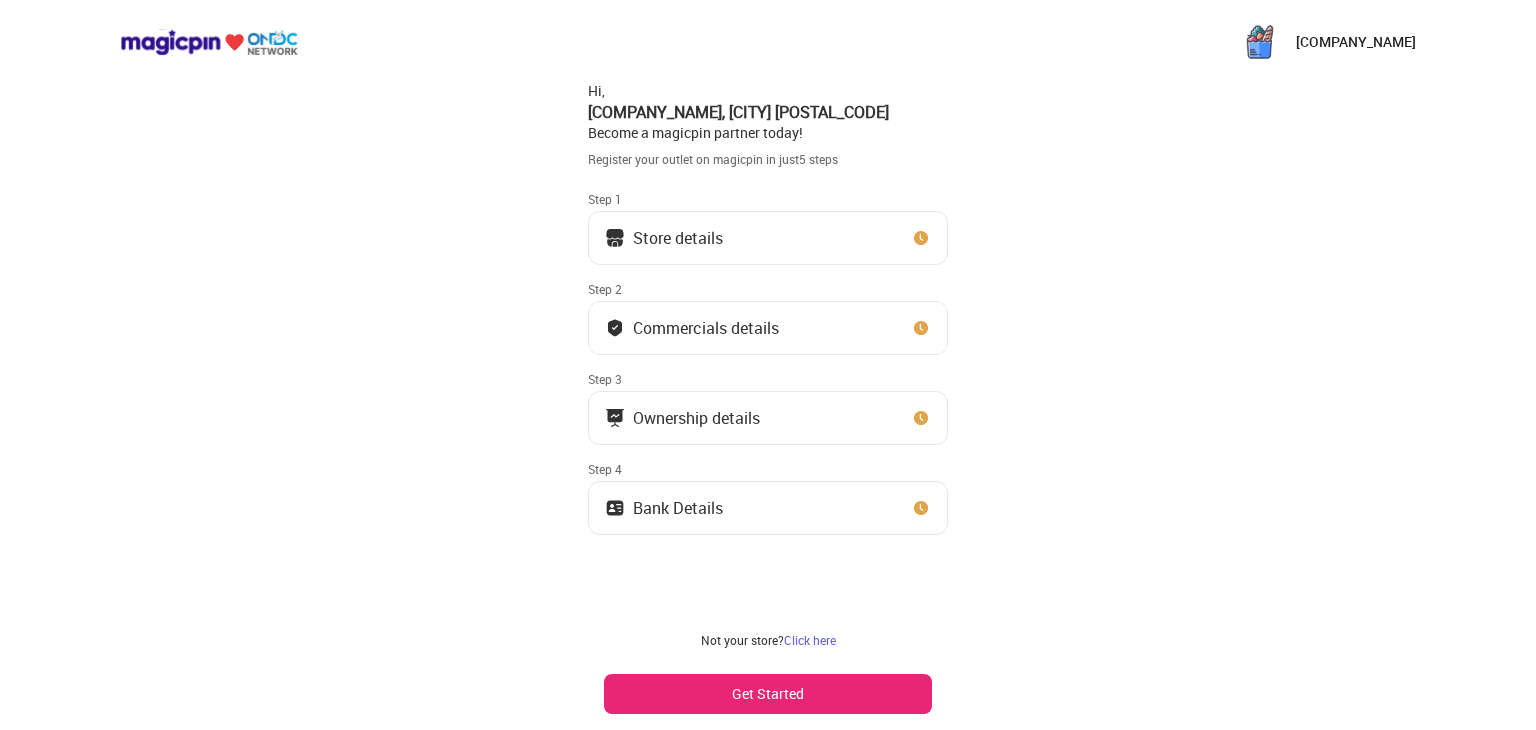 scroll, scrollTop: 6, scrollLeft: 0, axis: vertical 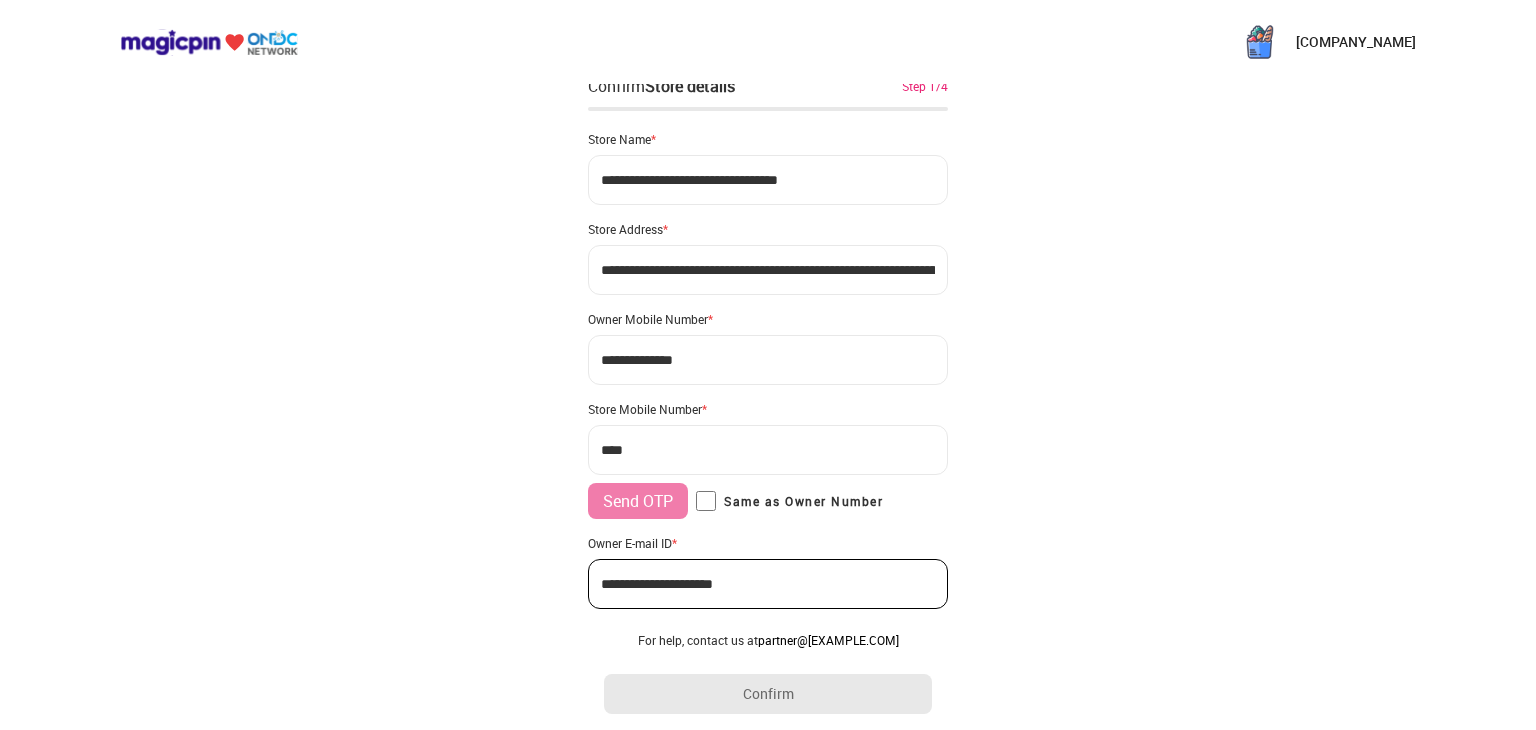 type on "**********" 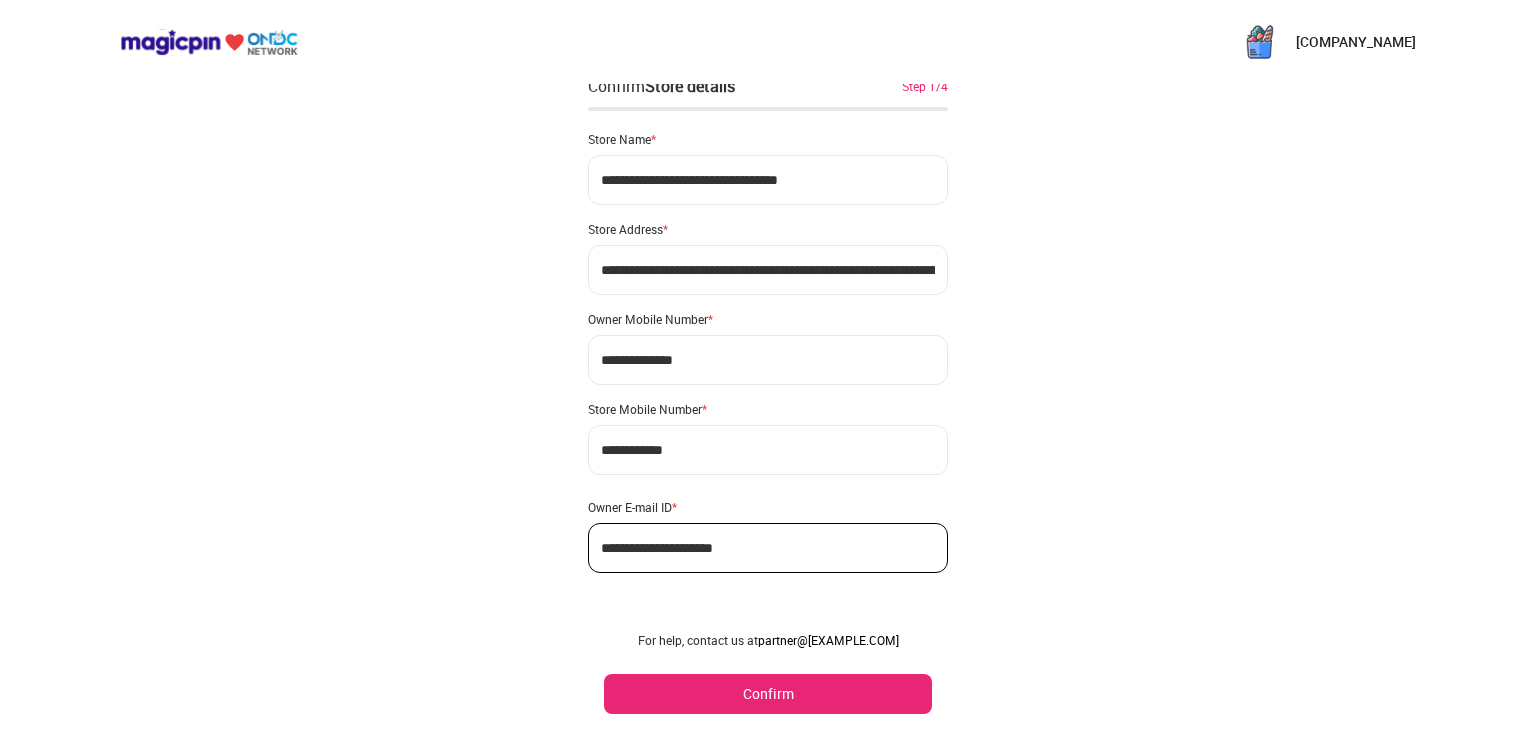 click on "**********" at bounding box center (768, 373) 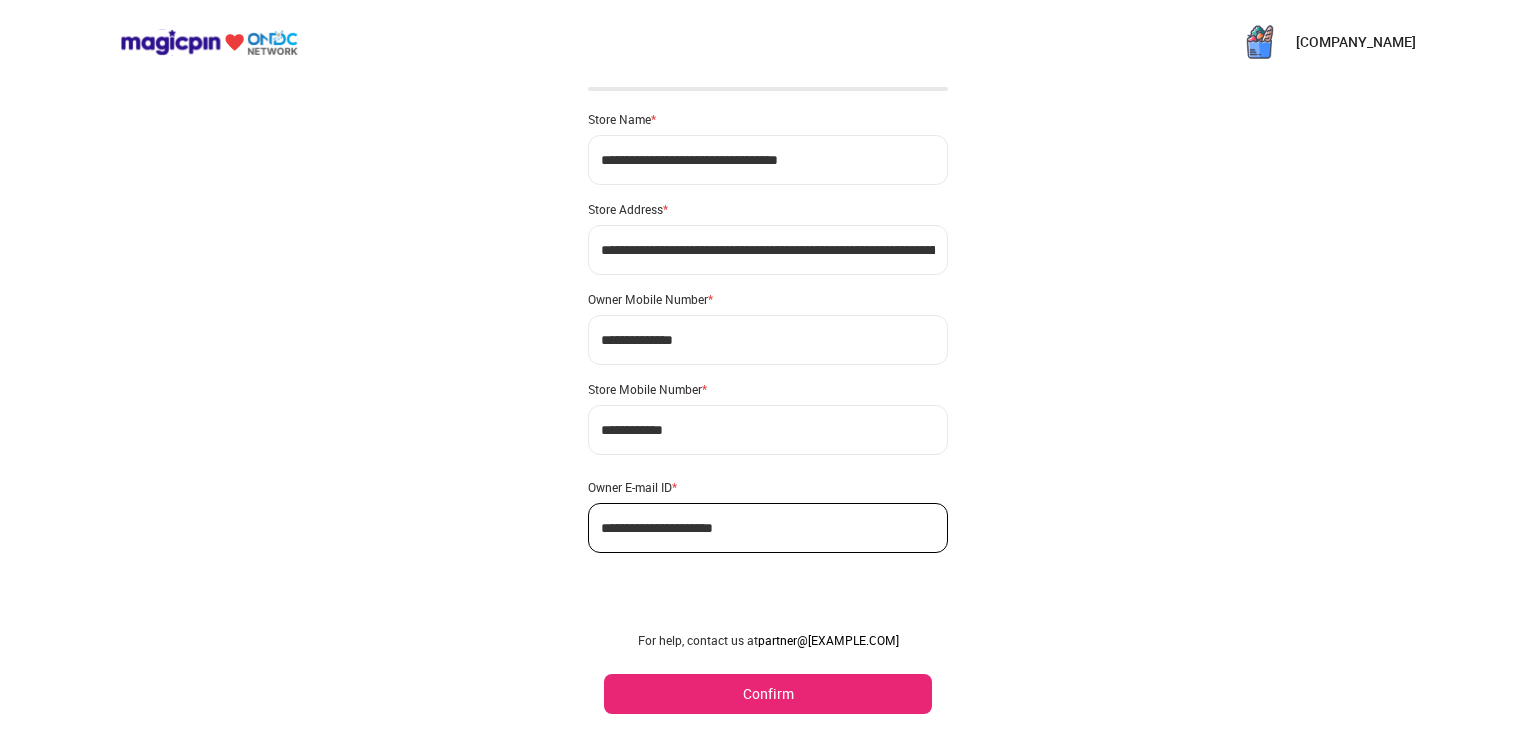 scroll, scrollTop: 27, scrollLeft: 0, axis: vertical 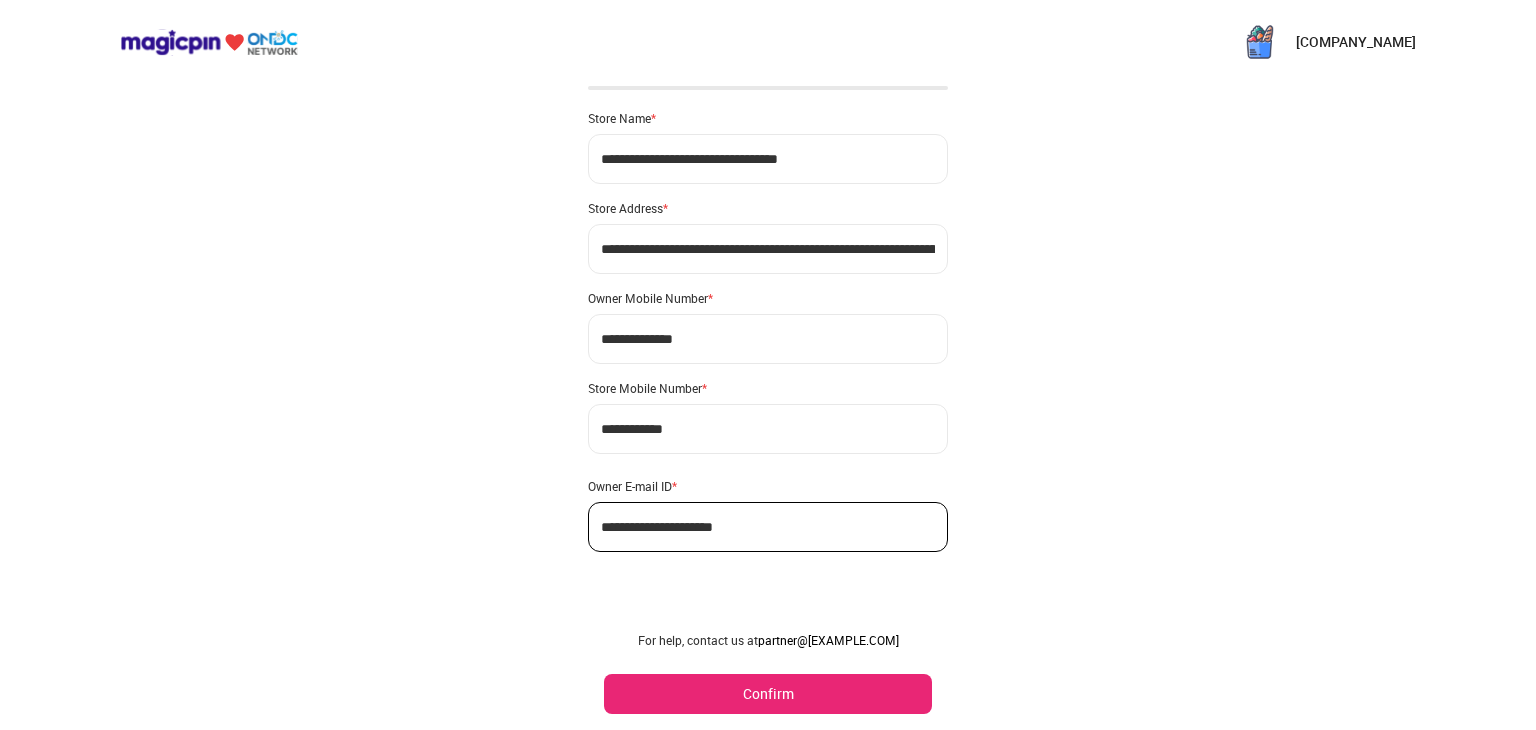 click on "Confirm" at bounding box center (768, 694) 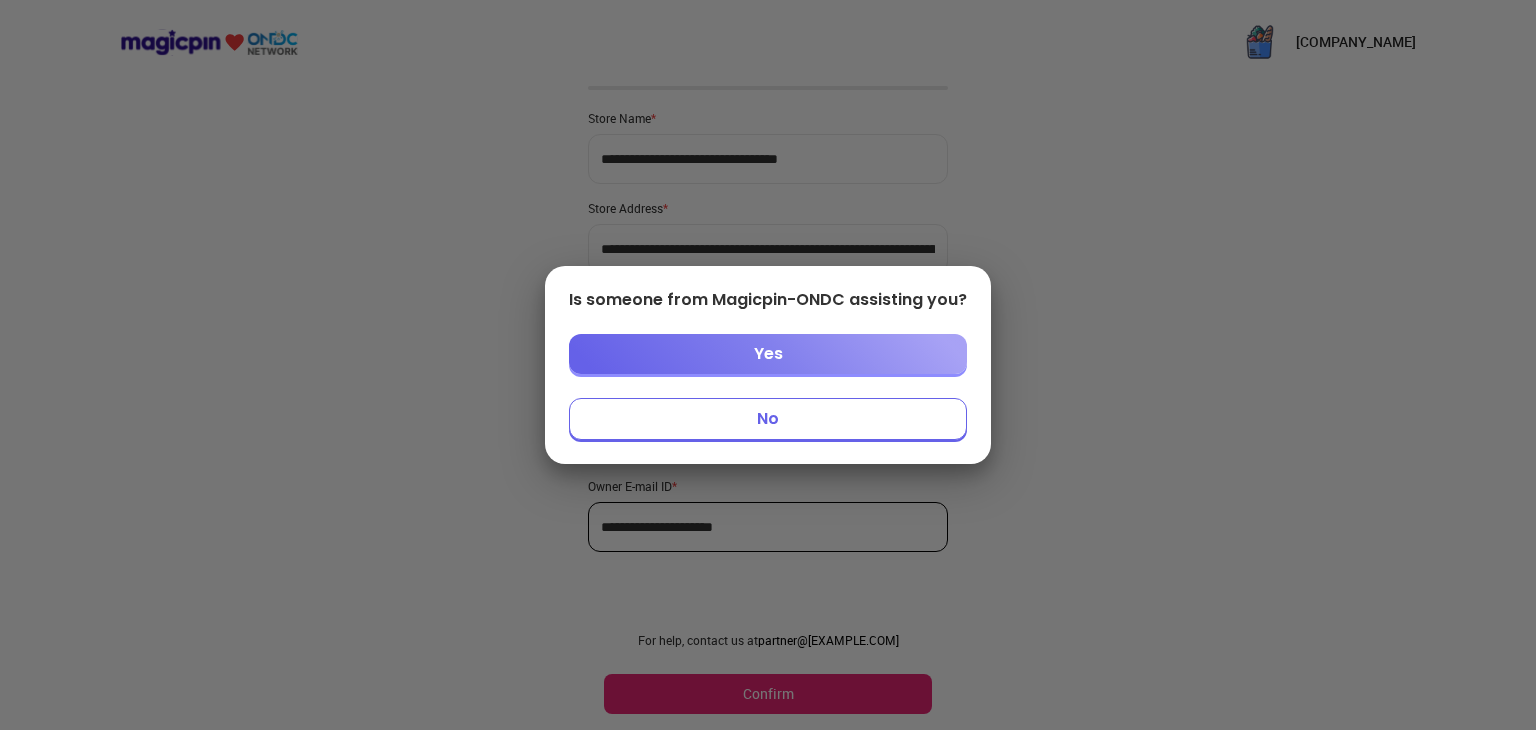 click on "No" at bounding box center (768, 419) 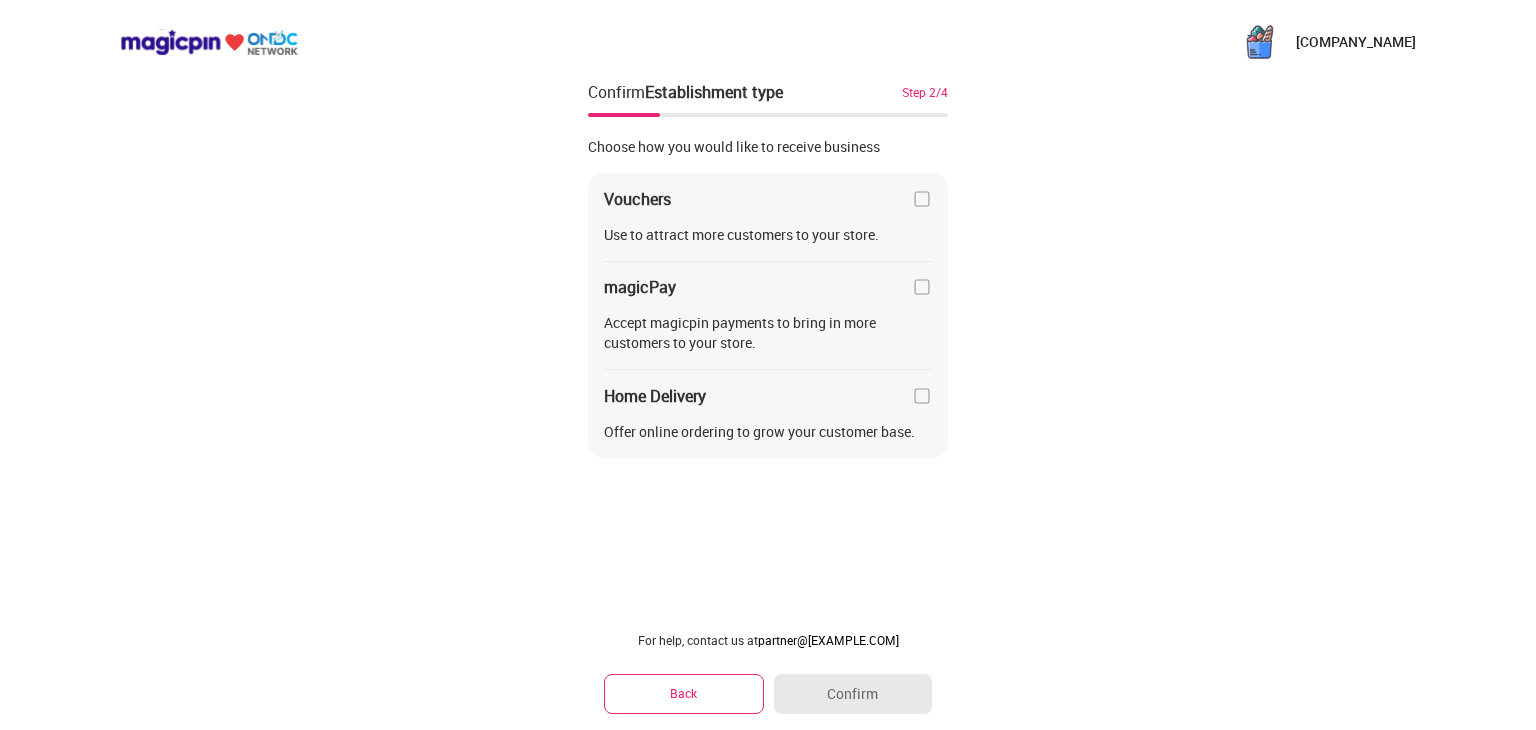 scroll, scrollTop: 0, scrollLeft: 0, axis: both 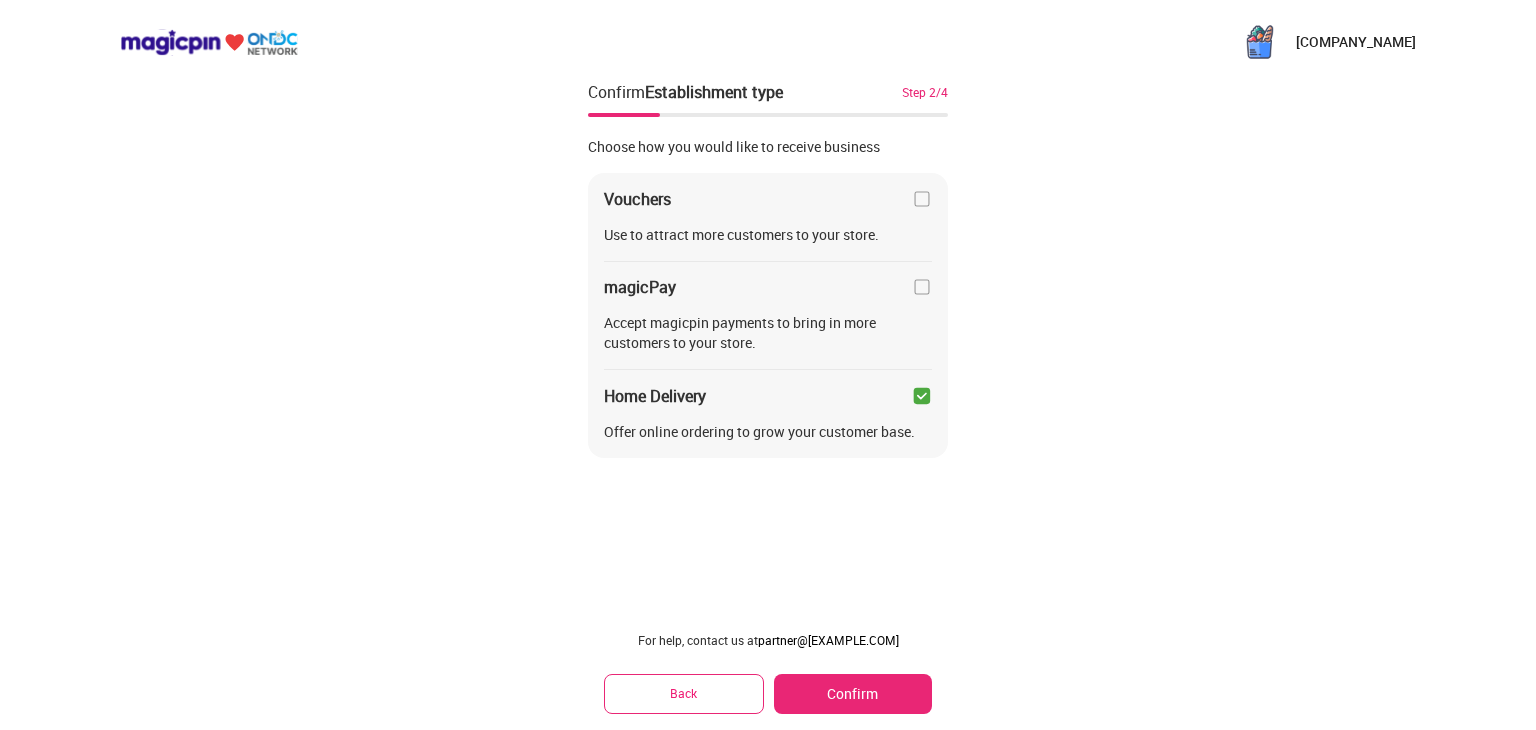 click on "Confirm" at bounding box center (853, 694) 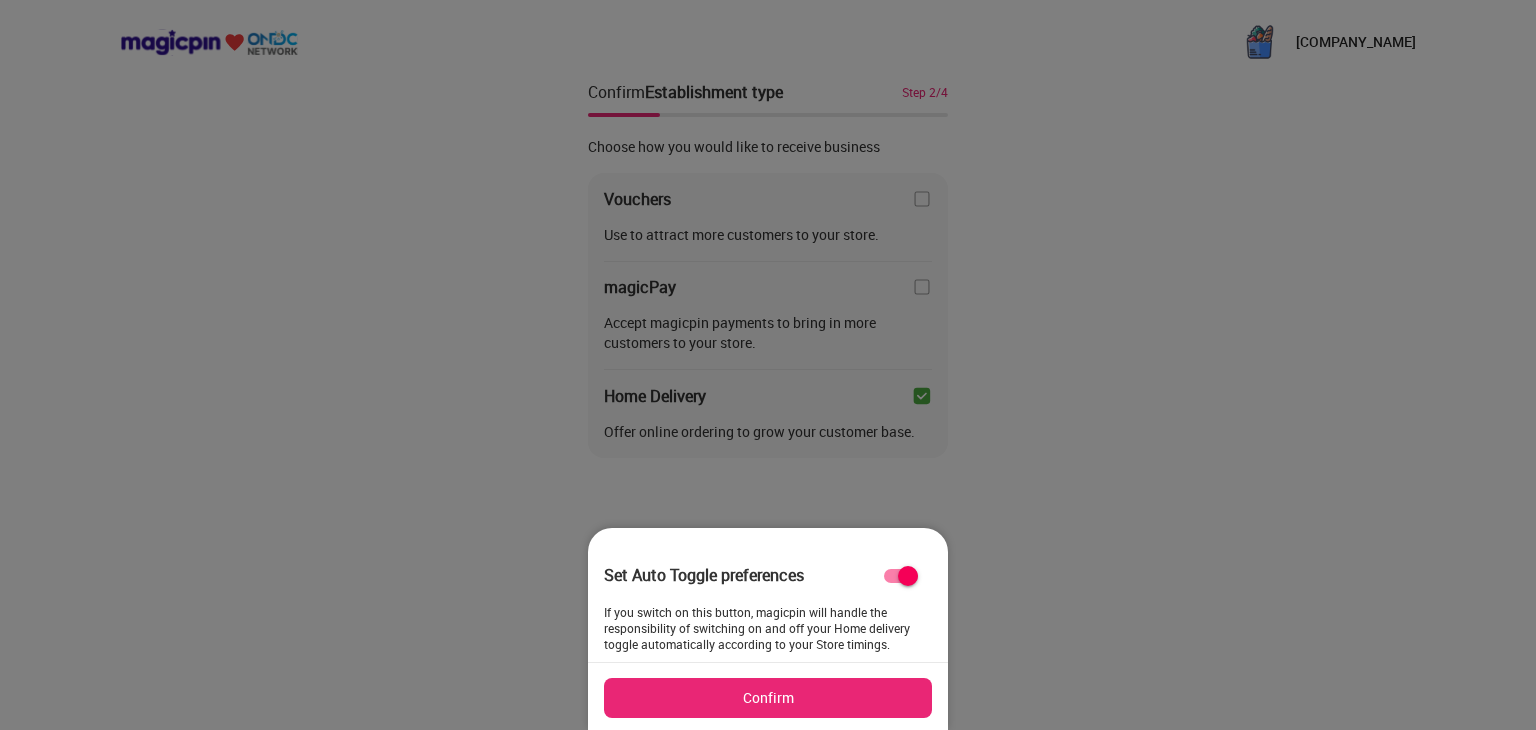 click on "Confirm" at bounding box center (768, 698) 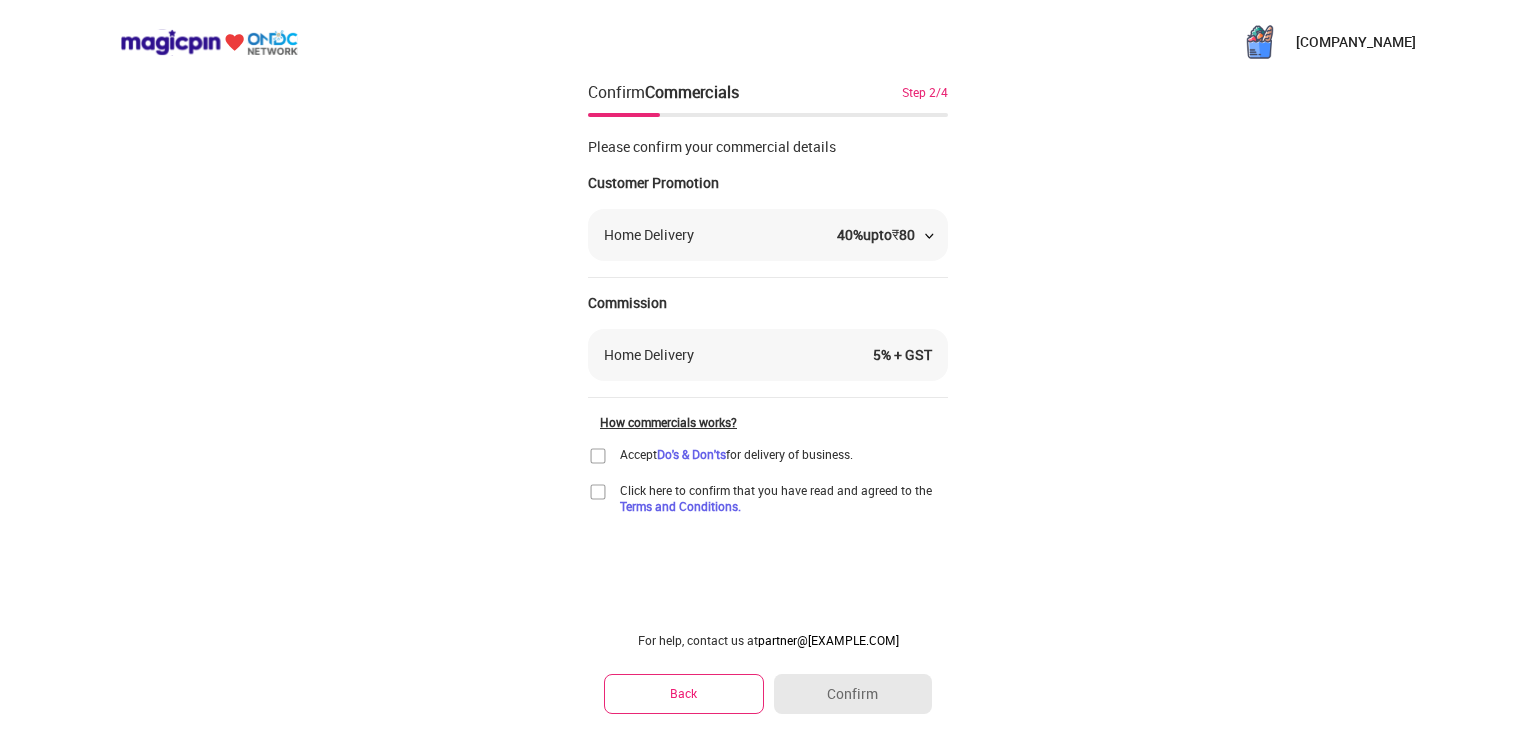 click on "upto  ₹ 80" at bounding box center [889, 234] 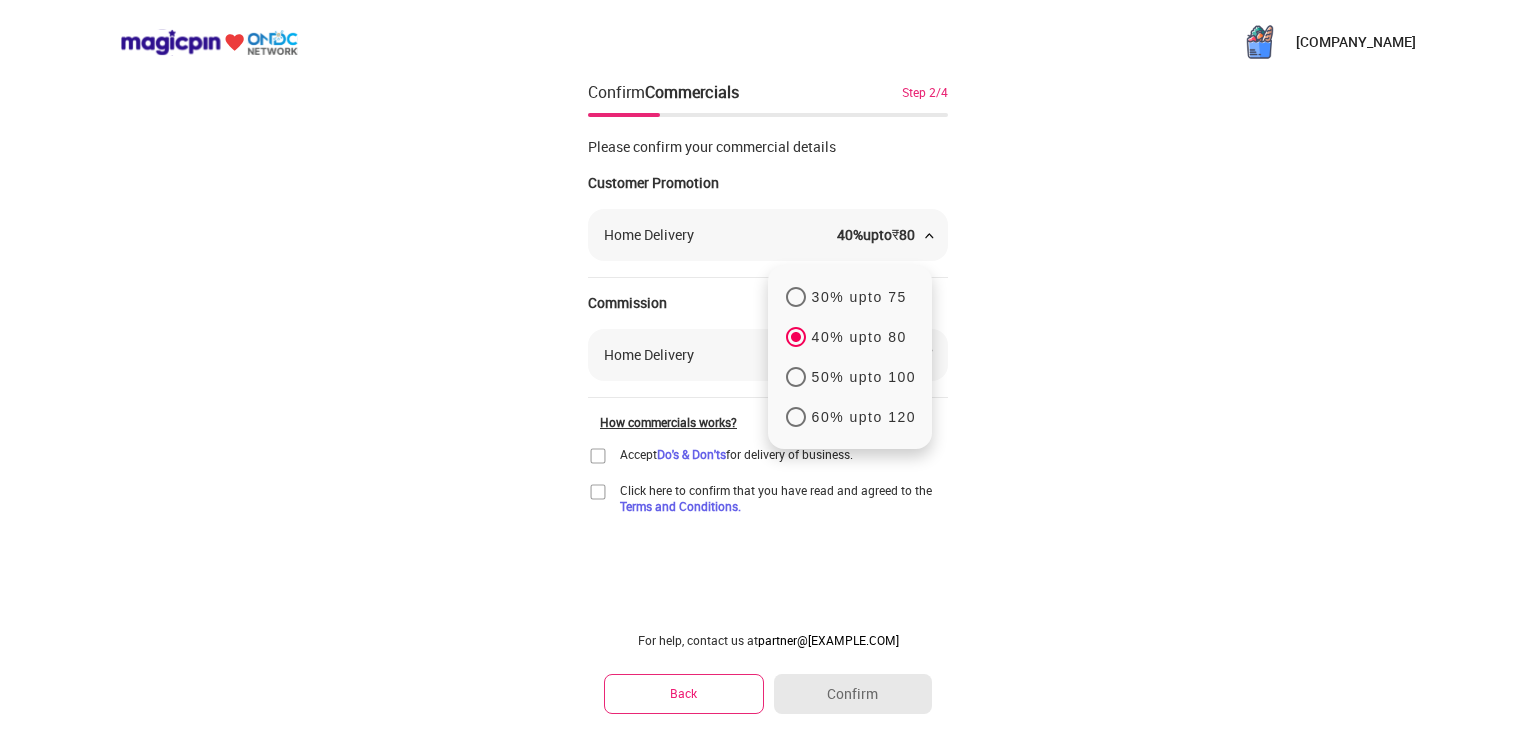 click on "Prasadini Oil Mills Private Limited Confirm  Commercials Step 2/4 Please confirm your commercial details Customer Promotion Home Delivery 40 %  upto  ₹ 80 30% upto 75 40% upto 80 50% upto 100 60% upto 120 Commission Home Delivery 5 % + GST How commercials works? Accept  Do's & Don'ts  for delivery of business. Click here to confirm that you have read and agreed to the  Terms and Conditions. For help, contact us at  partner@magicpin.in Back Confirm" at bounding box center (768, 365) 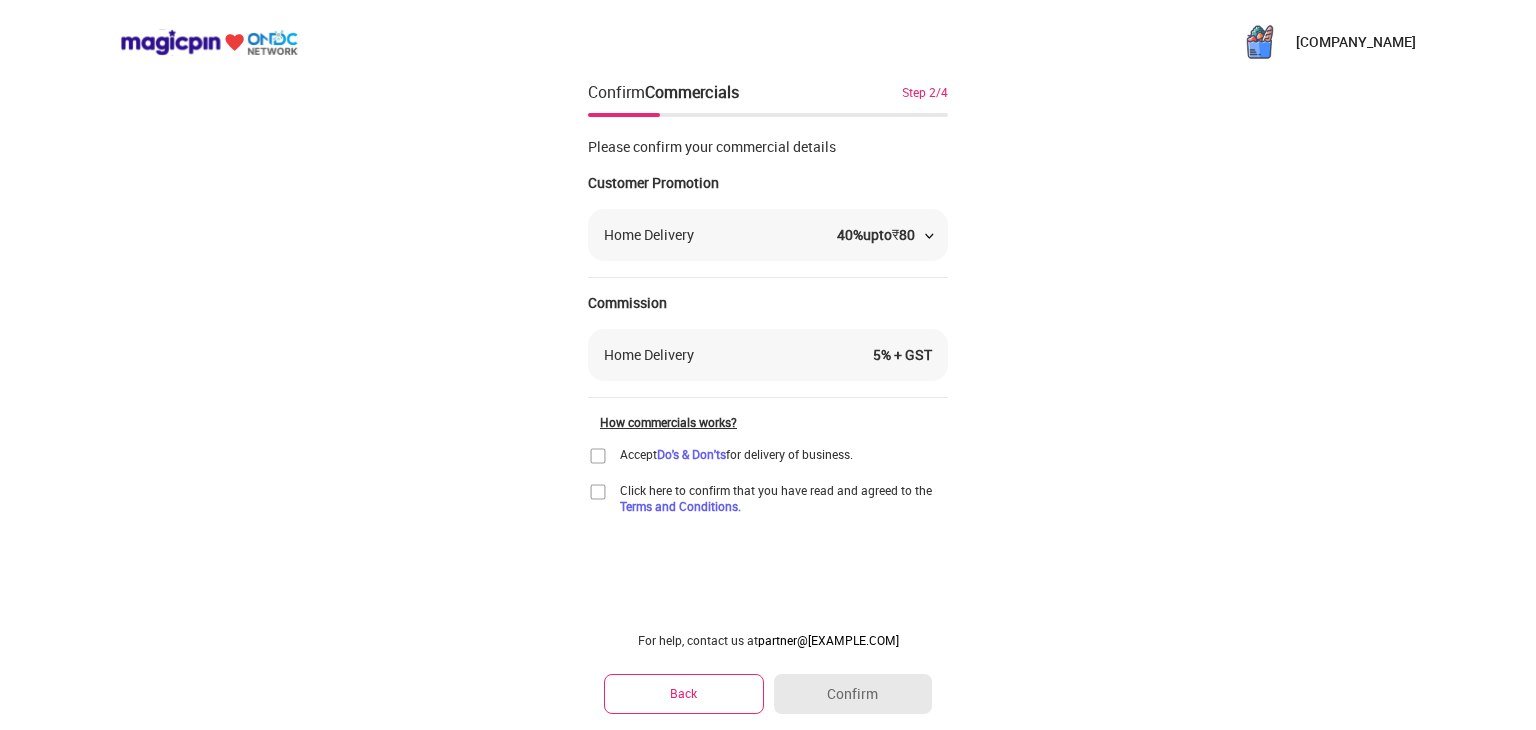 click on "Home Delivery 5 % + GST" at bounding box center [768, 355] 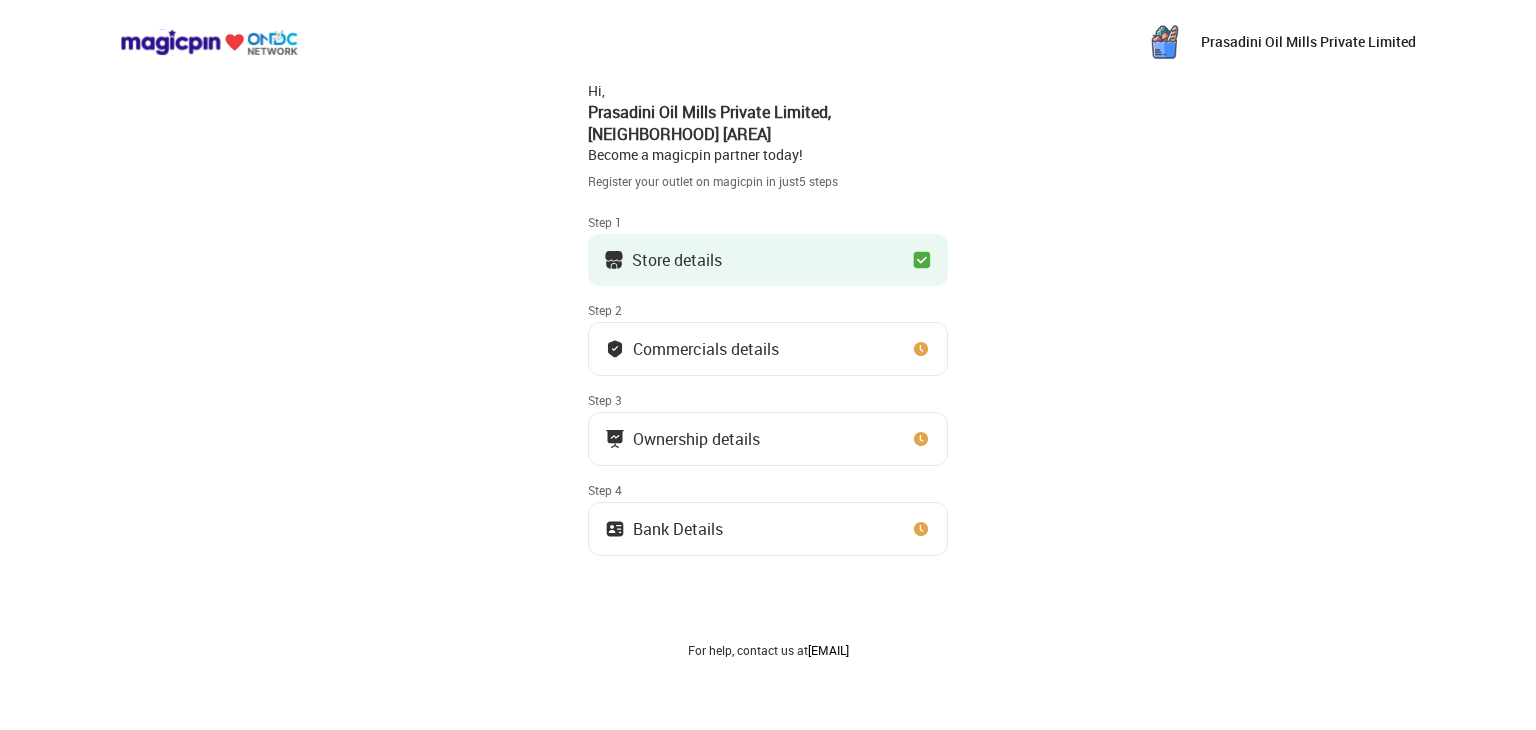 scroll, scrollTop: 0, scrollLeft: 0, axis: both 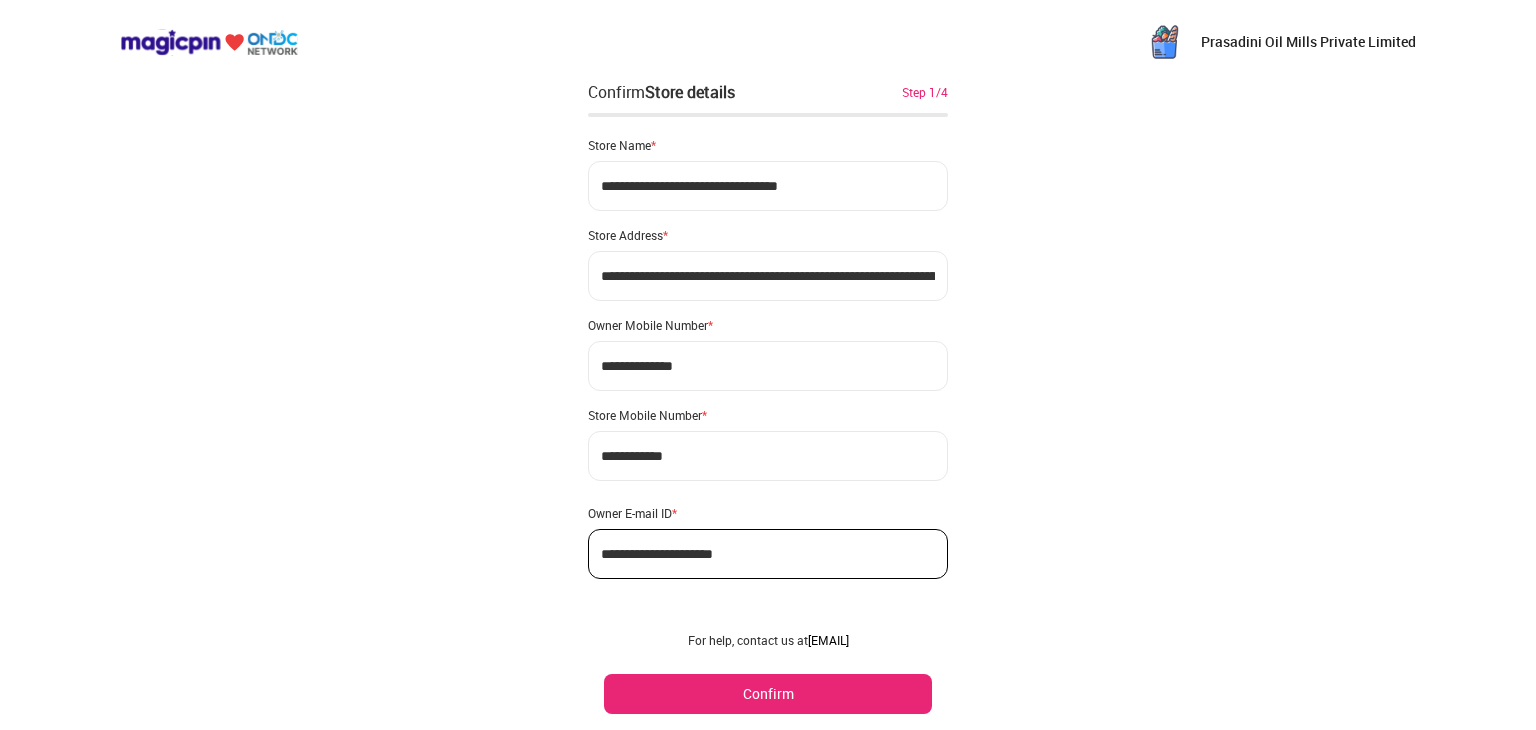 click on "Confirm" at bounding box center (768, 694) 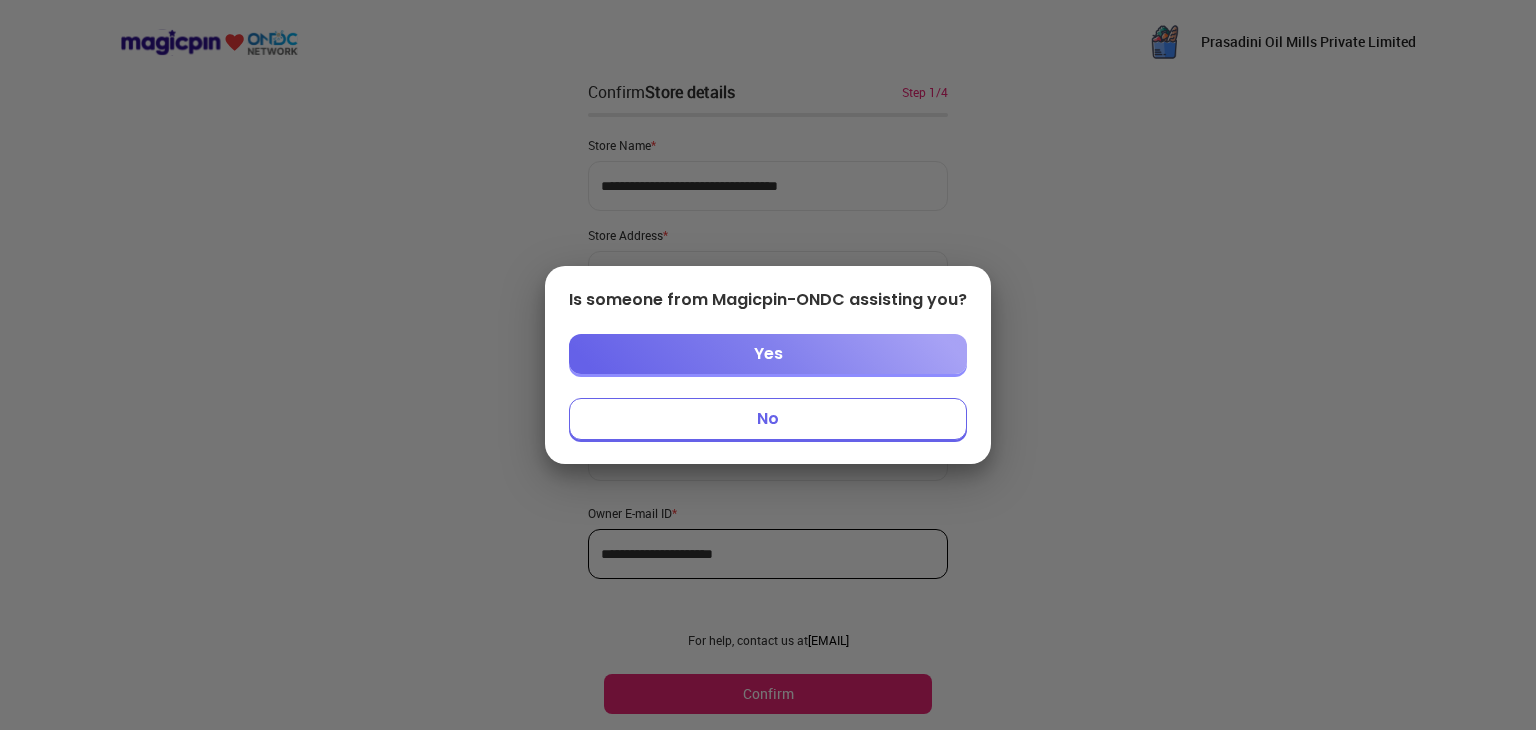 click on "No" at bounding box center [768, 419] 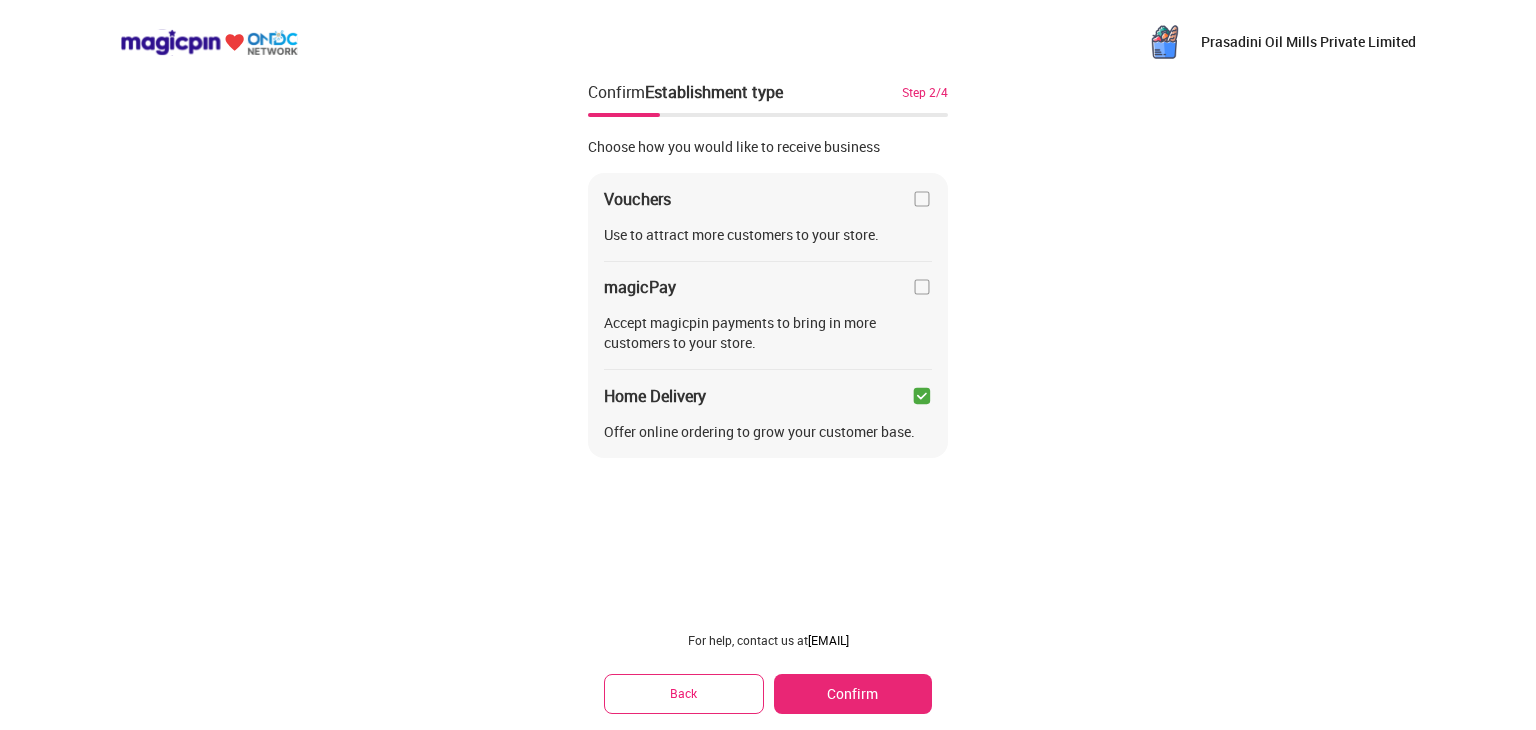click on "Confirm" at bounding box center (853, 694) 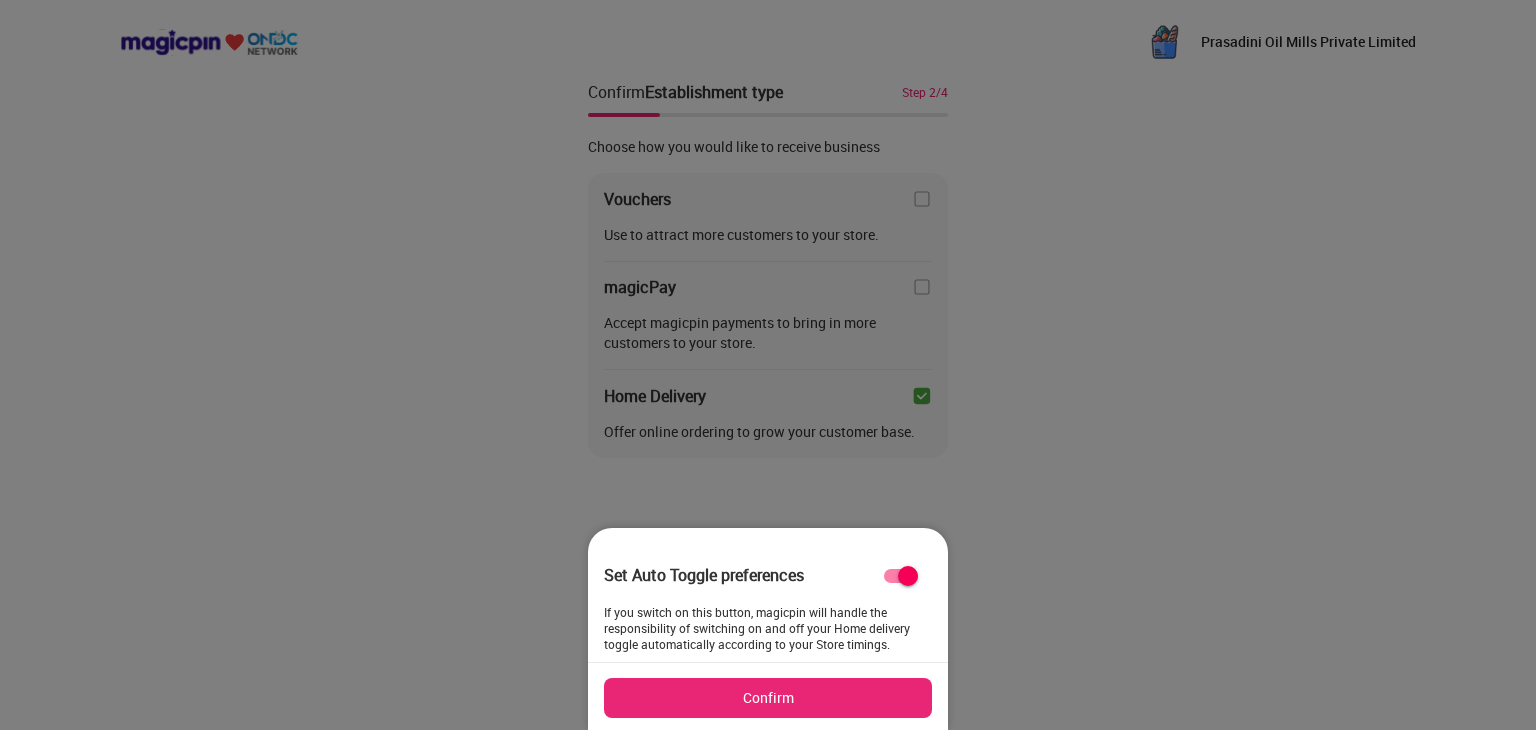 click on "Confirm" at bounding box center (768, 698) 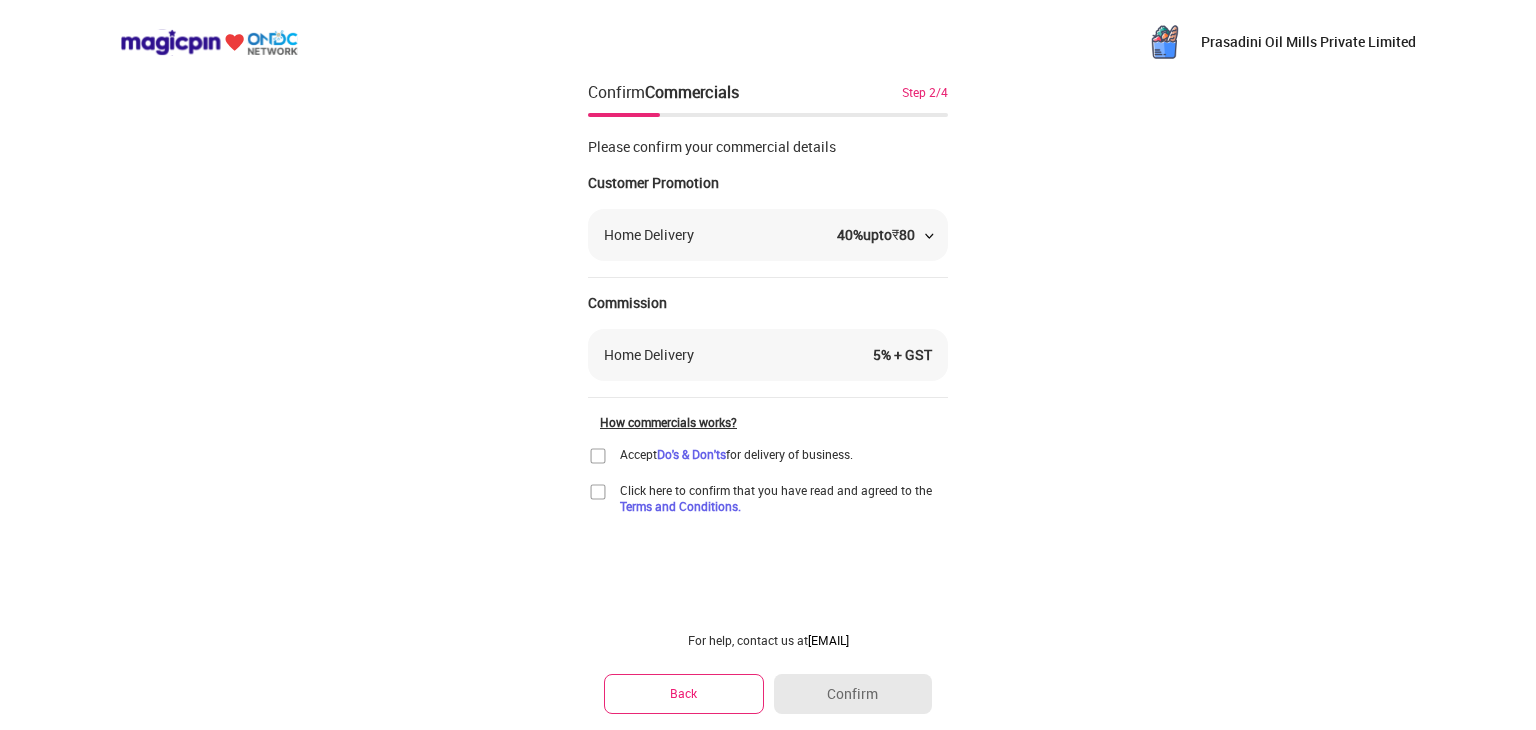 click on "Home Delivery 40 % upto ₹ 80" at bounding box center [768, 235] 